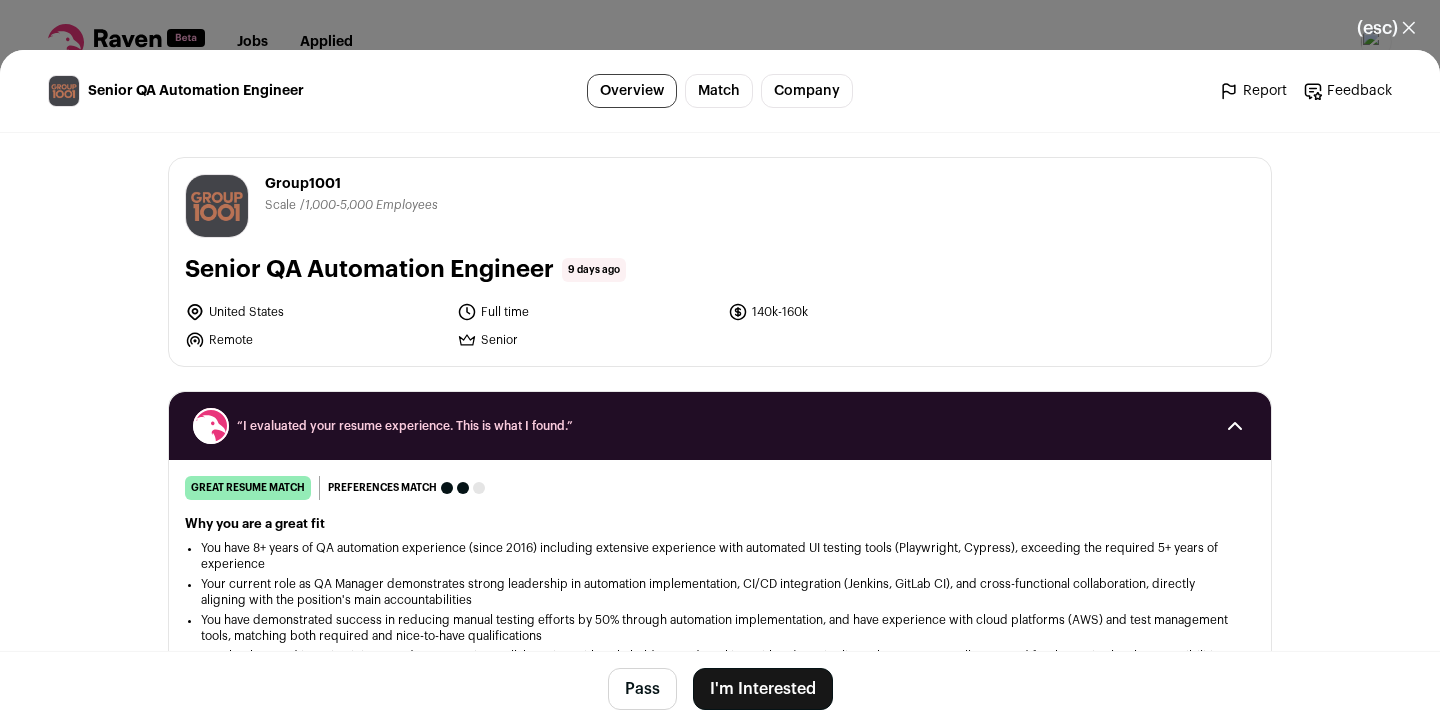 scroll, scrollTop: 0, scrollLeft: 0, axis: both 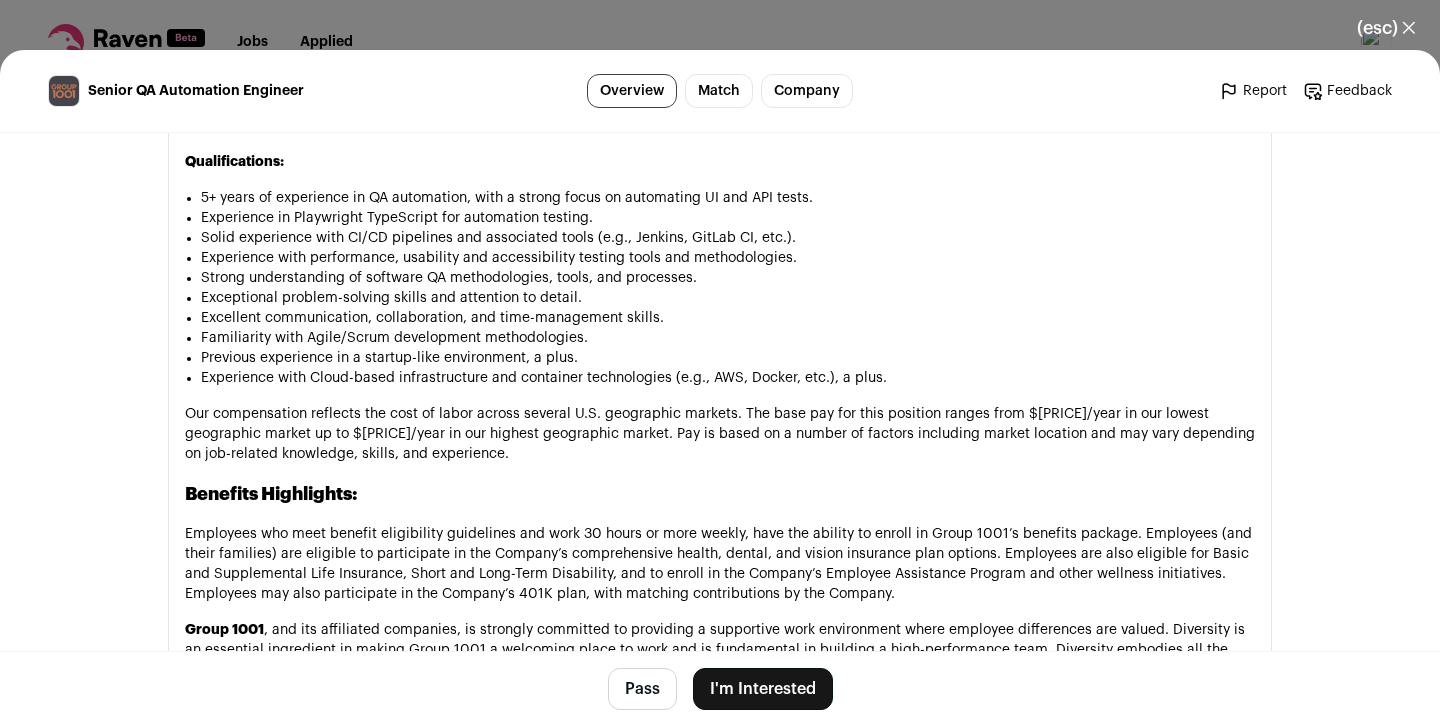 click on "I'm Interested" at bounding box center [763, 689] 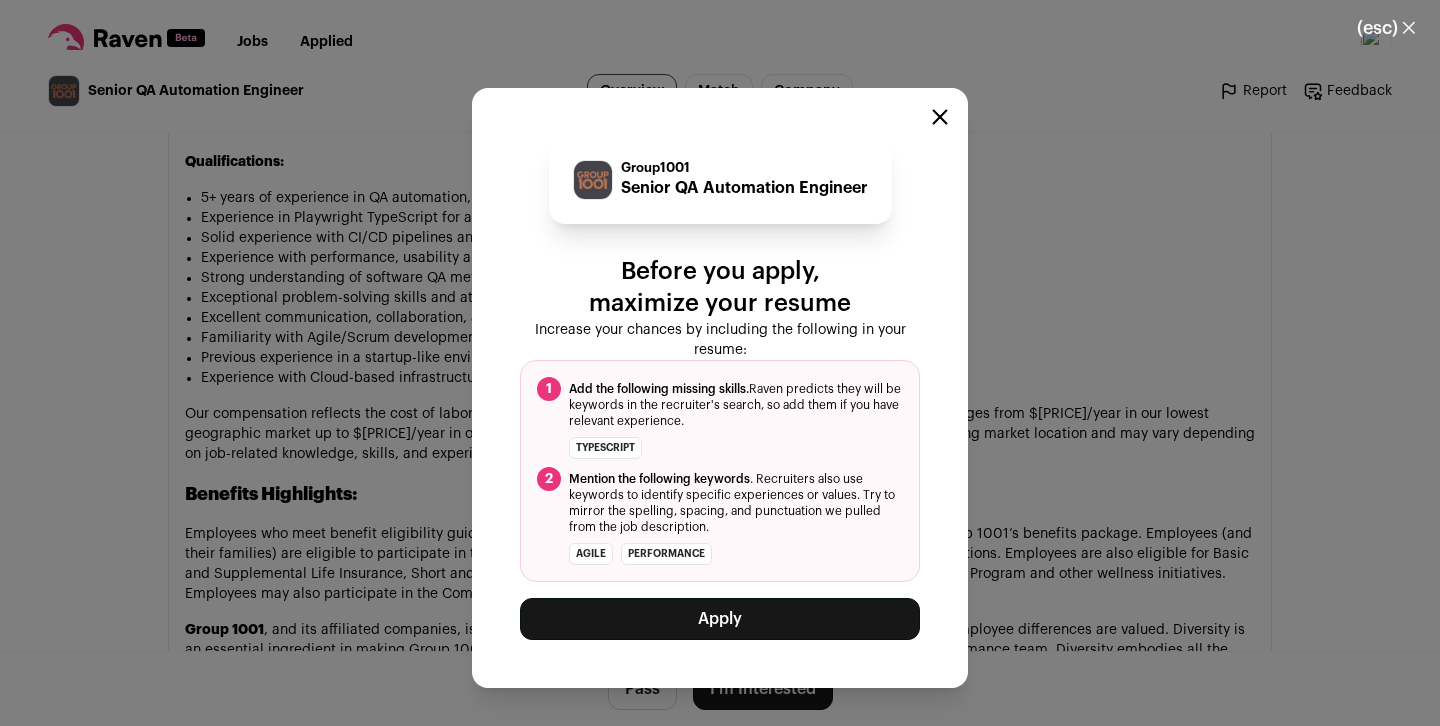 click on "Apply" at bounding box center (720, 619) 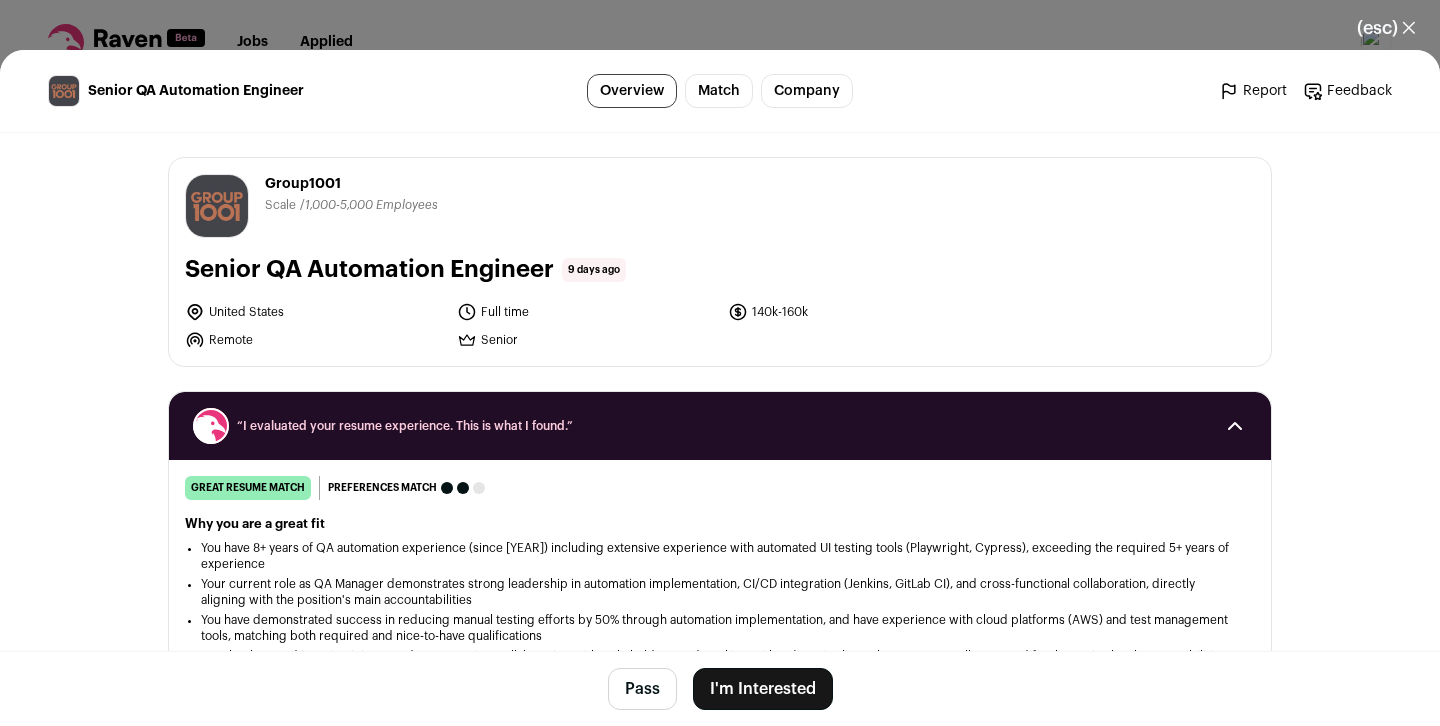 scroll, scrollTop: 0, scrollLeft: 0, axis: both 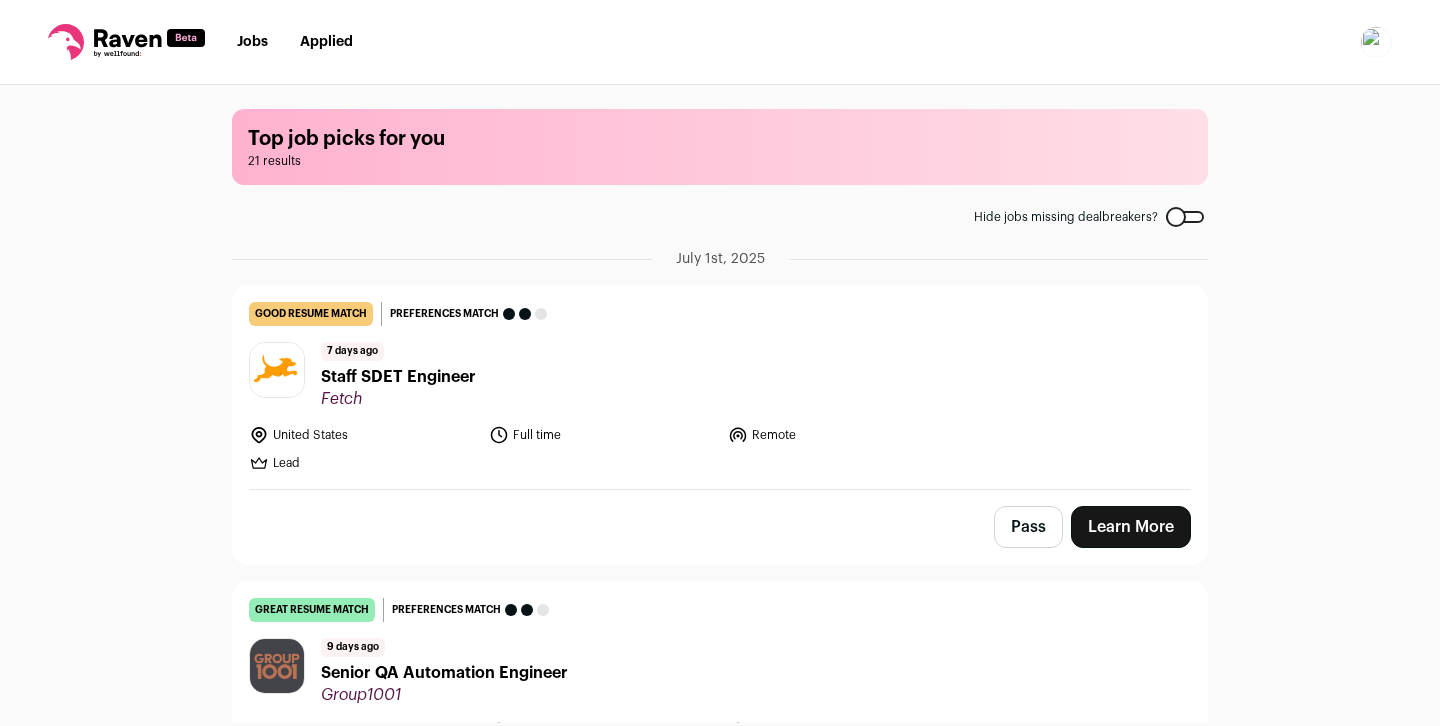 click on "Jobs" at bounding box center [252, 42] 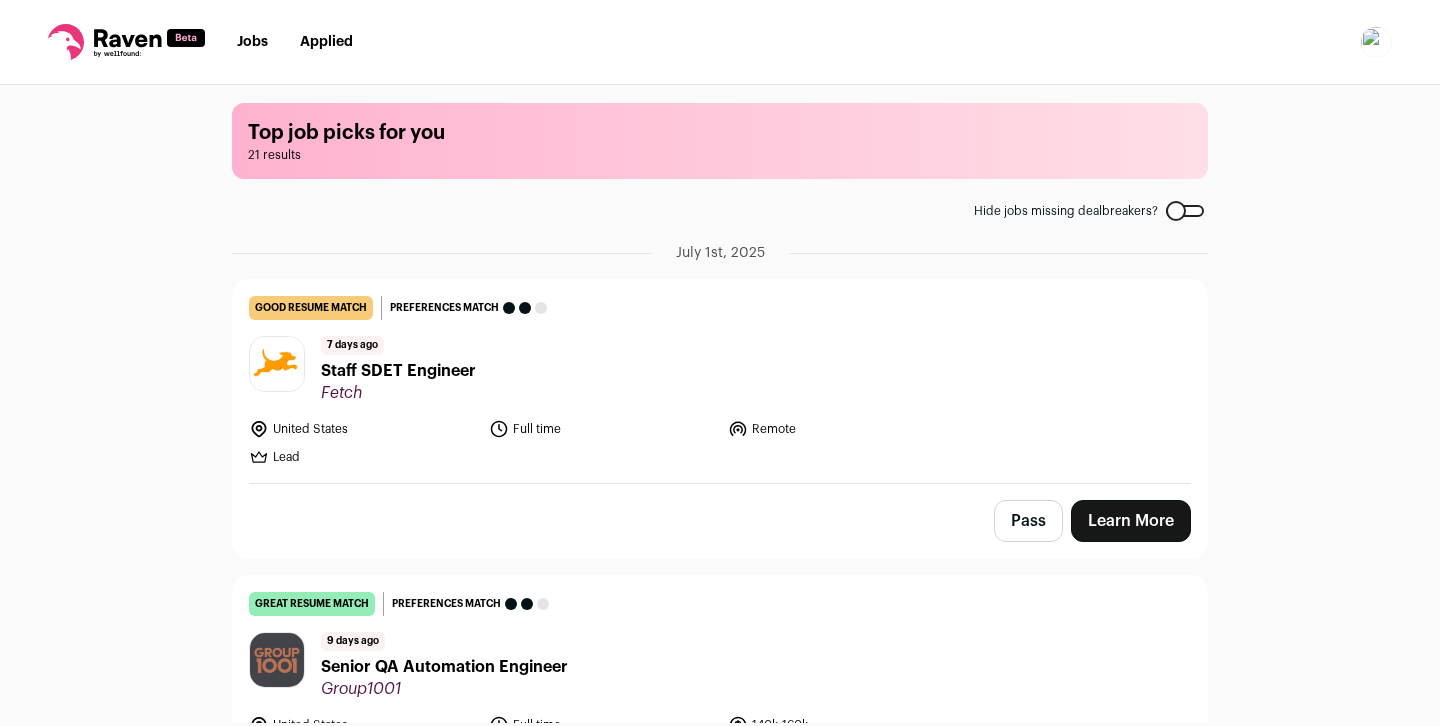 scroll, scrollTop: 0, scrollLeft: 0, axis: both 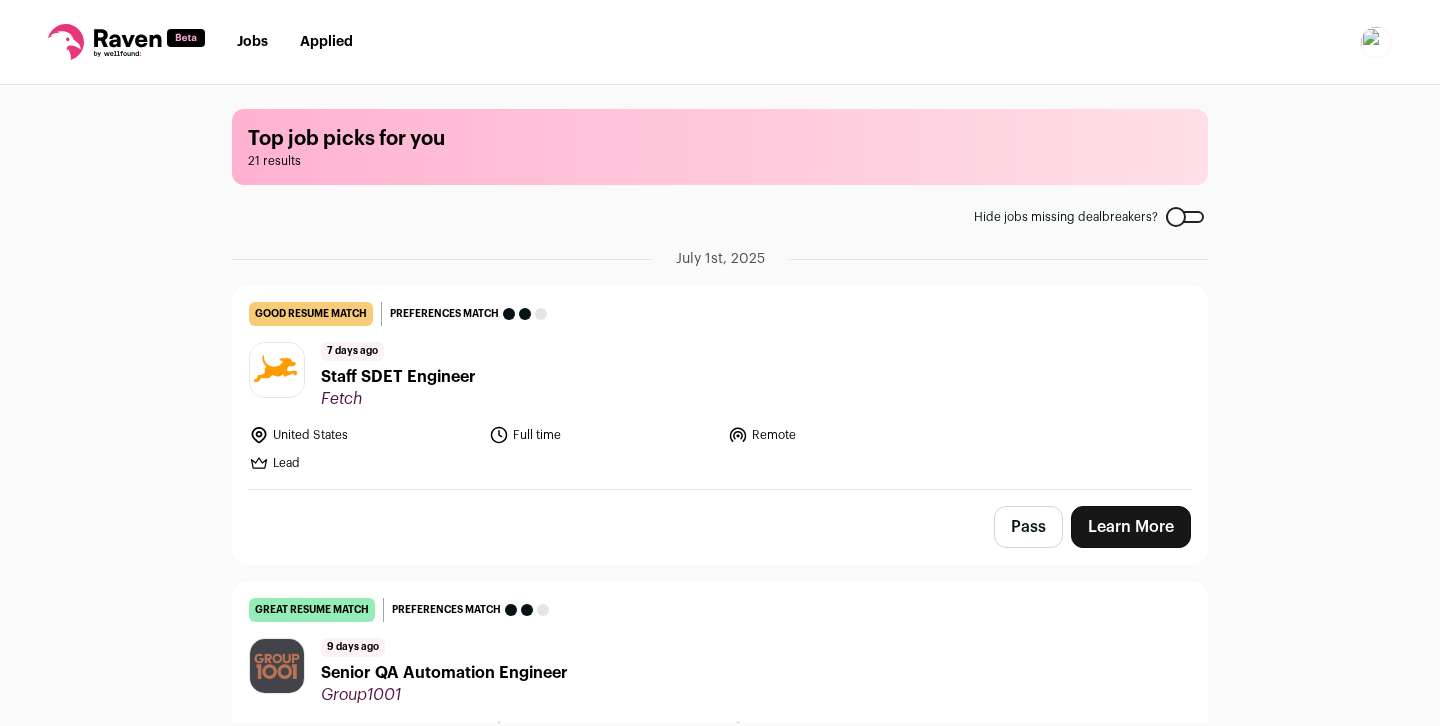 click at bounding box center (126, 42) 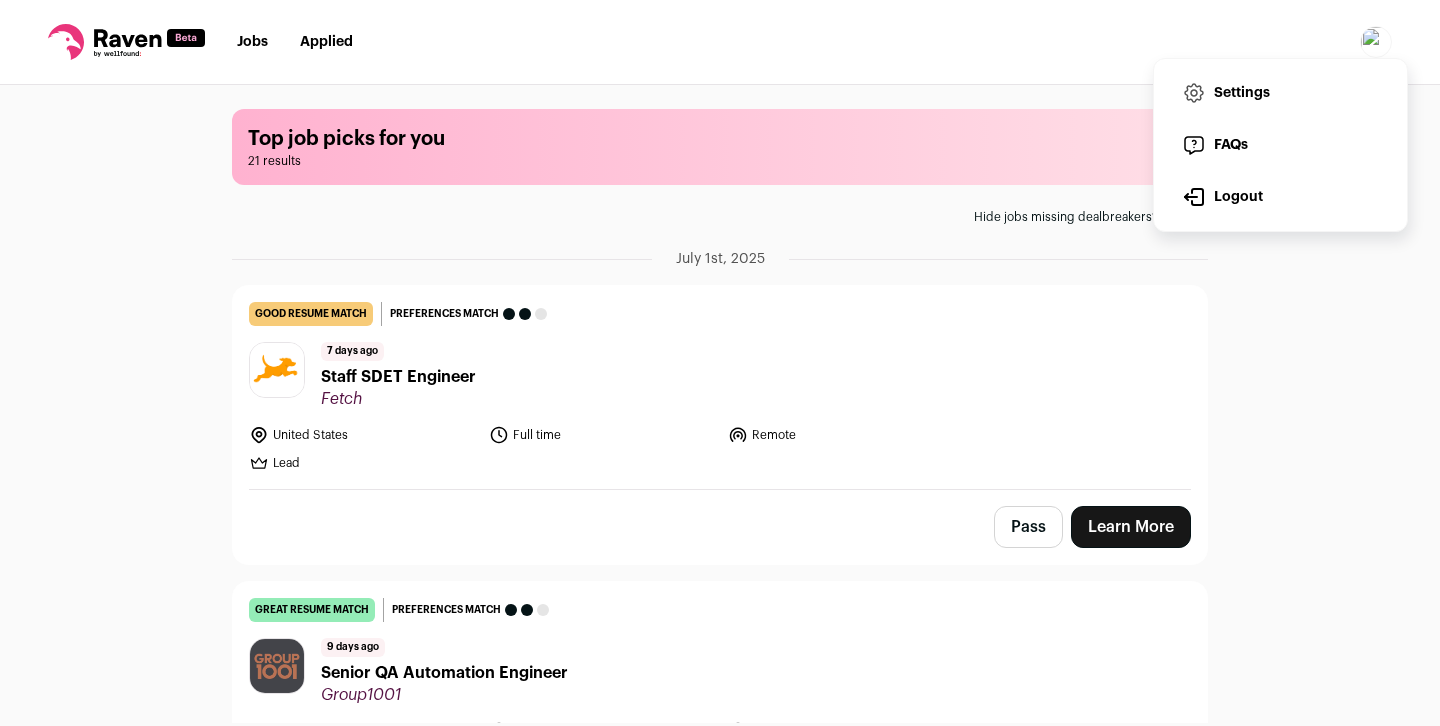 click on "Settings" at bounding box center (1280, 93) 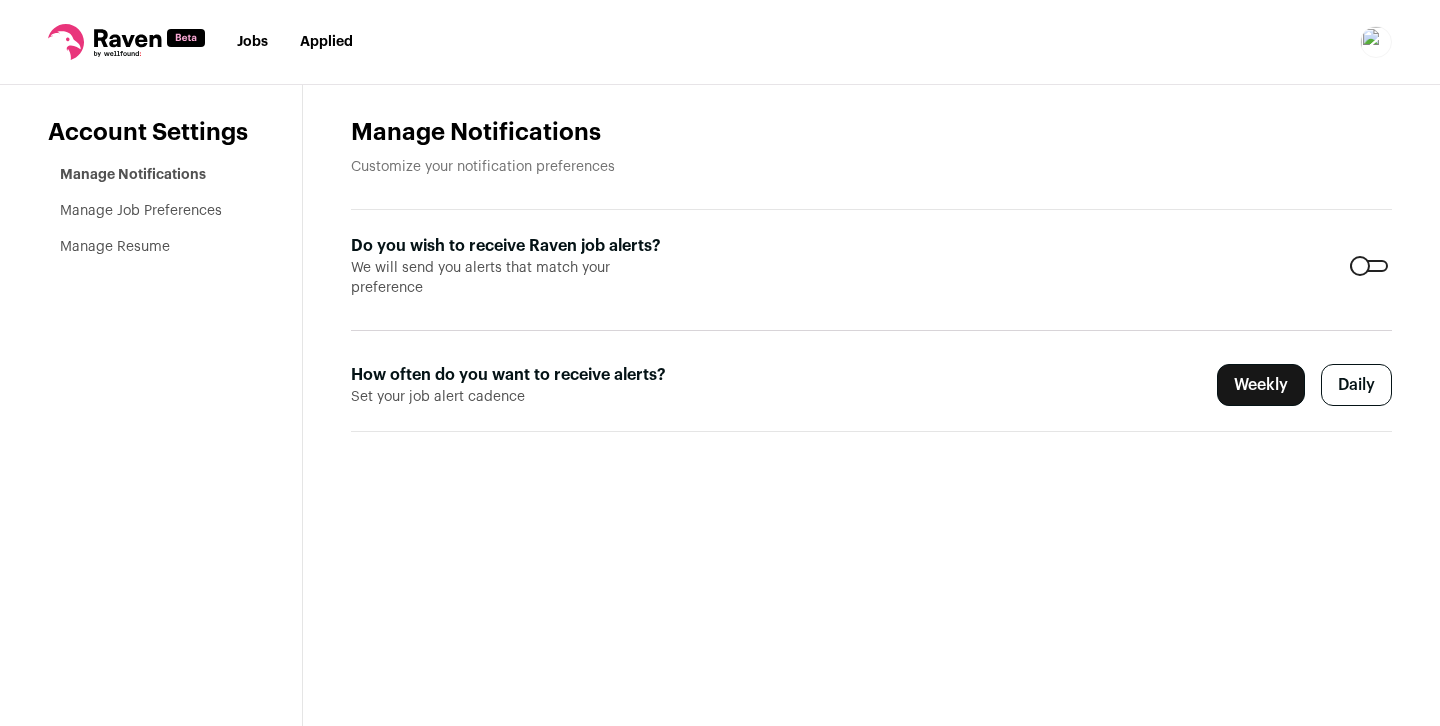 click on "Daily" at bounding box center [1356, 385] 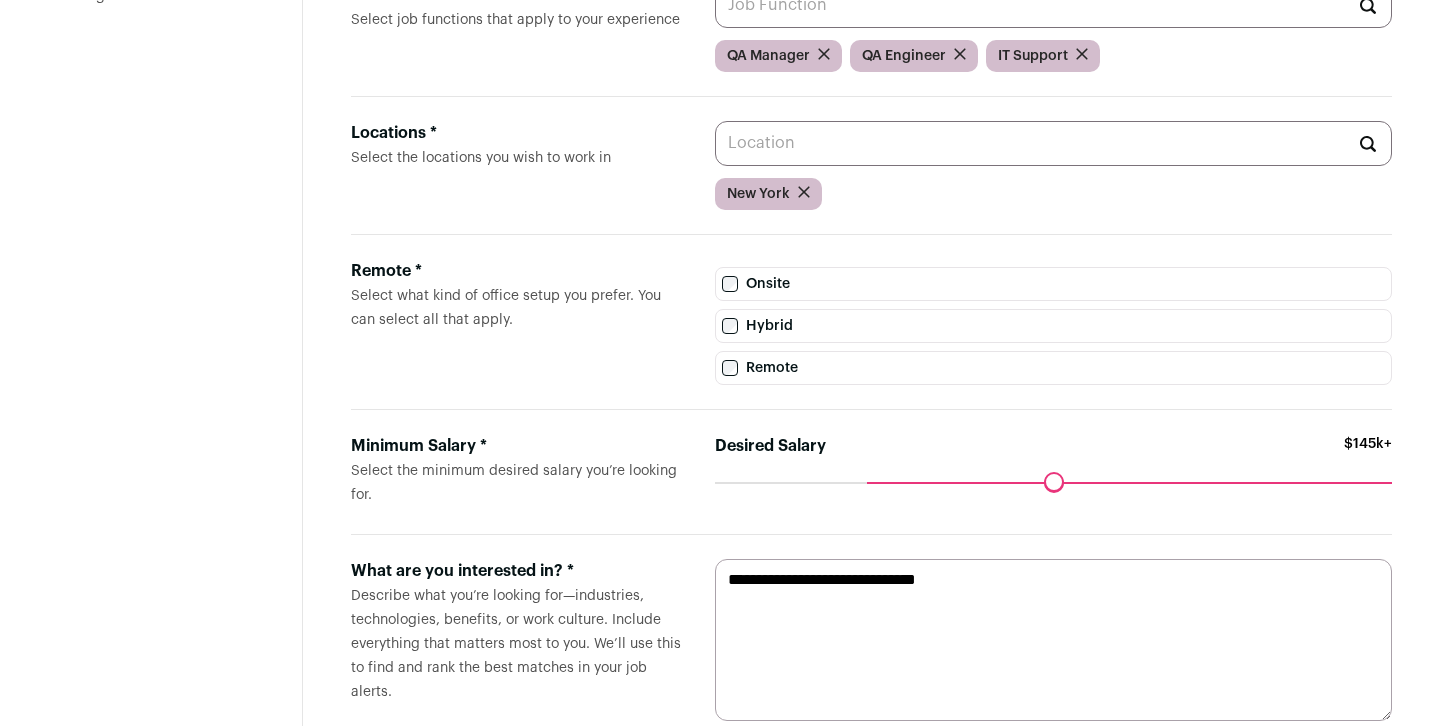 scroll, scrollTop: 302, scrollLeft: 0, axis: vertical 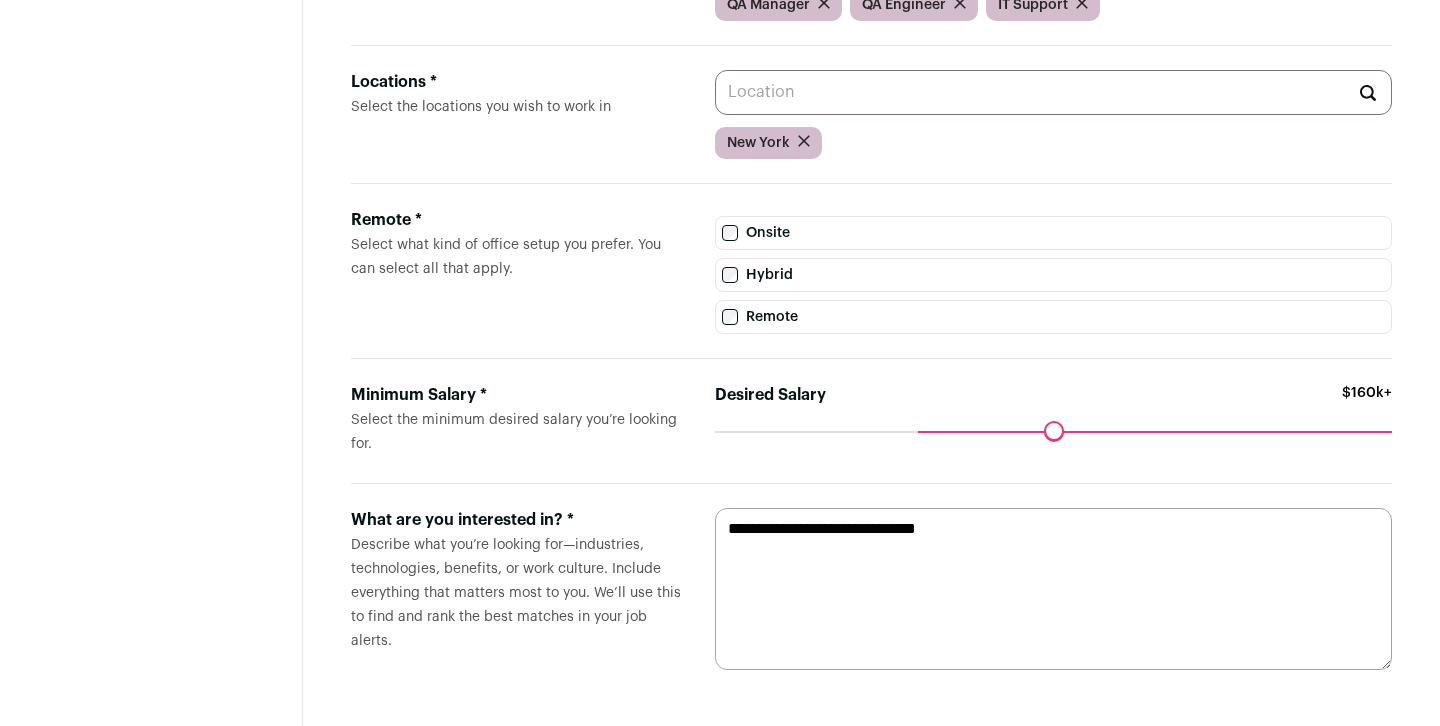 drag, startPoint x: 874, startPoint y: 434, endPoint x: 929, endPoint y: 437, distance: 55.081757 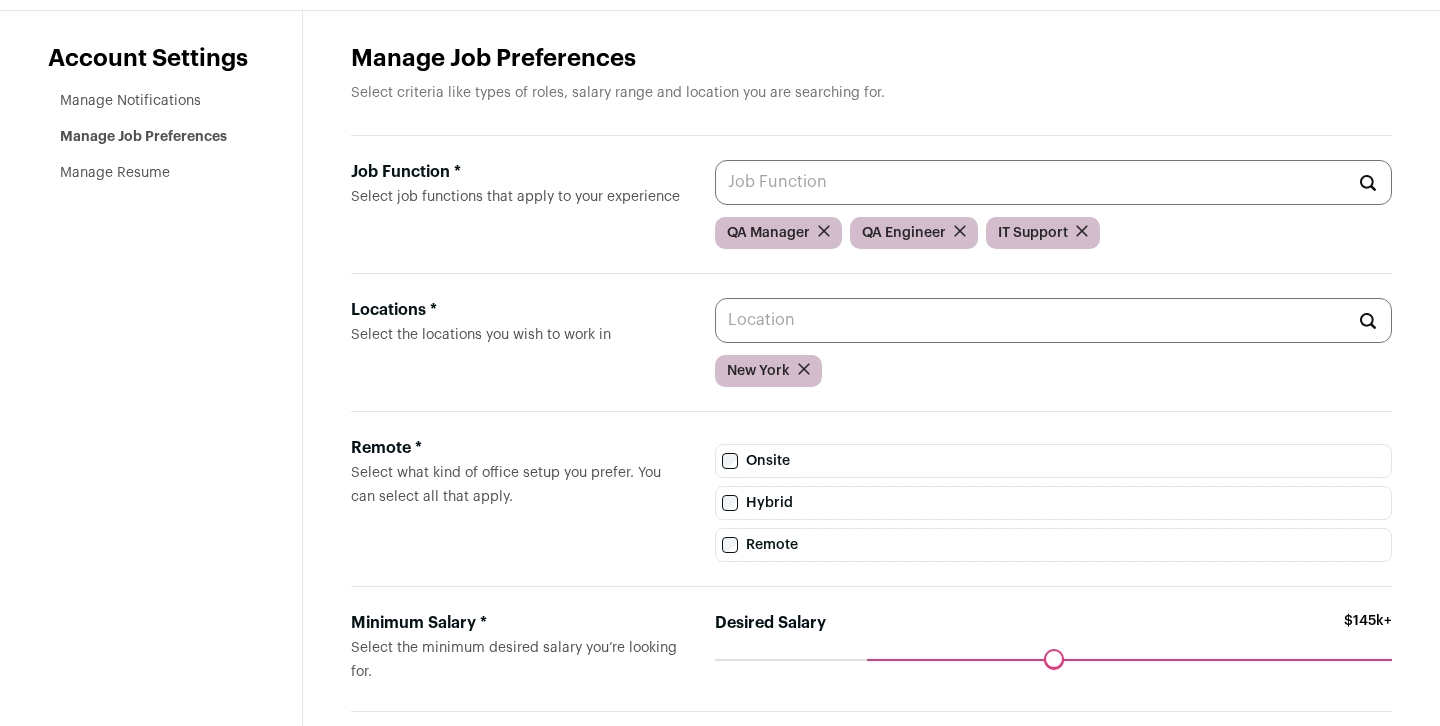 scroll, scrollTop: 0, scrollLeft: 0, axis: both 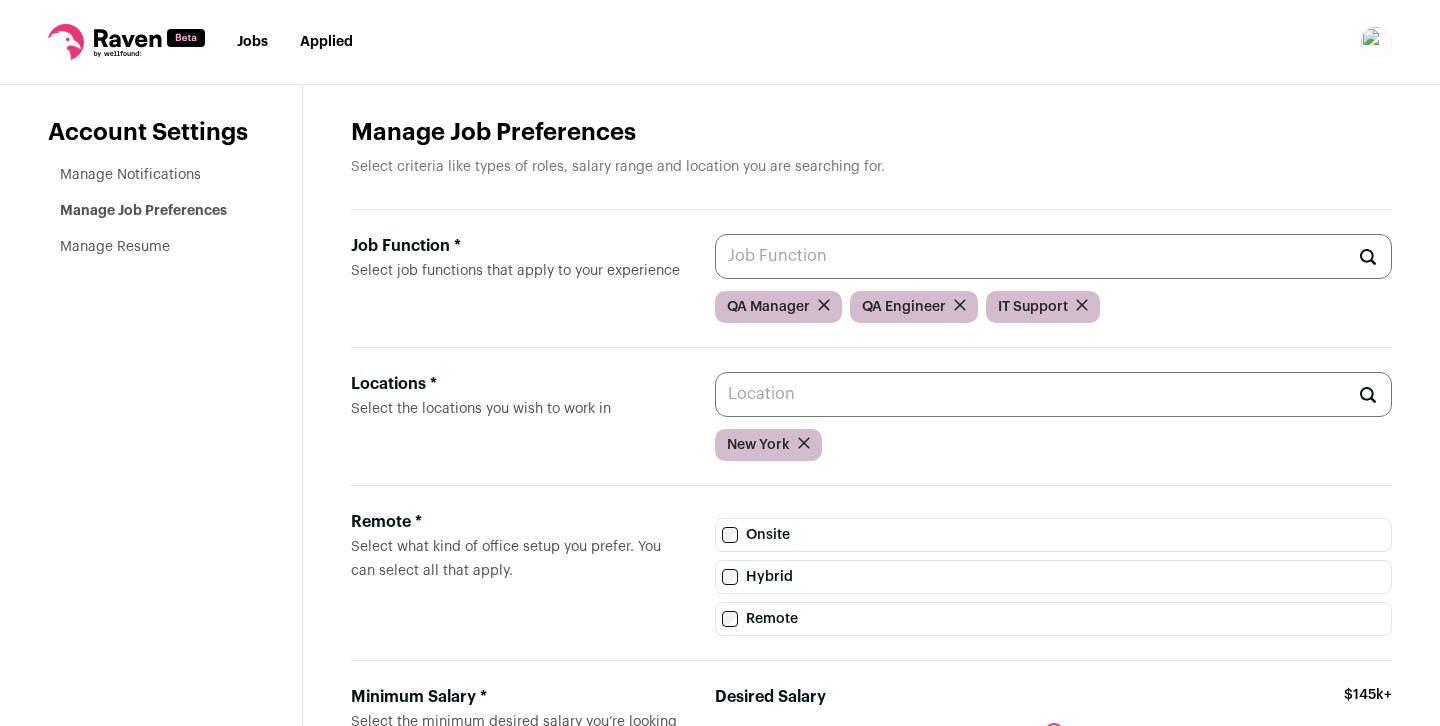 click at bounding box center (1376, 42) 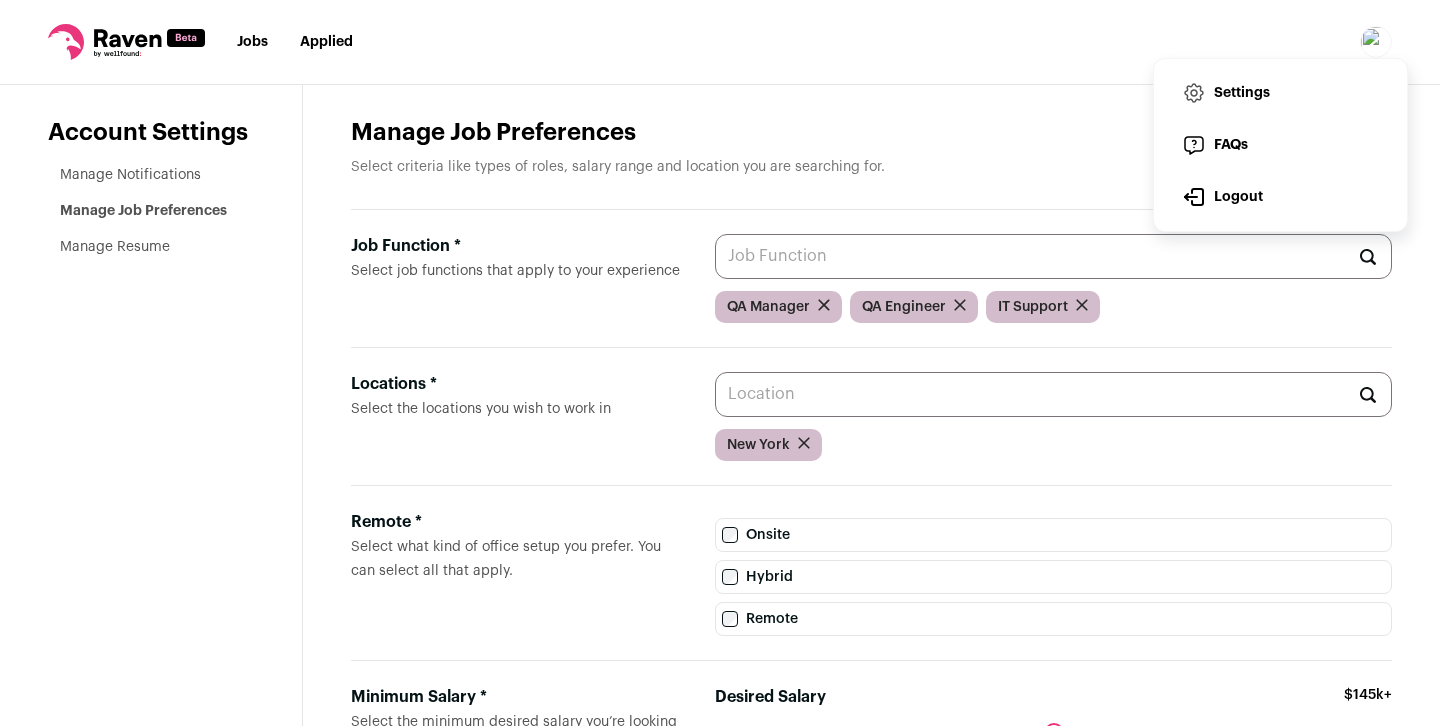 click on "Settings" at bounding box center (1280, 93) 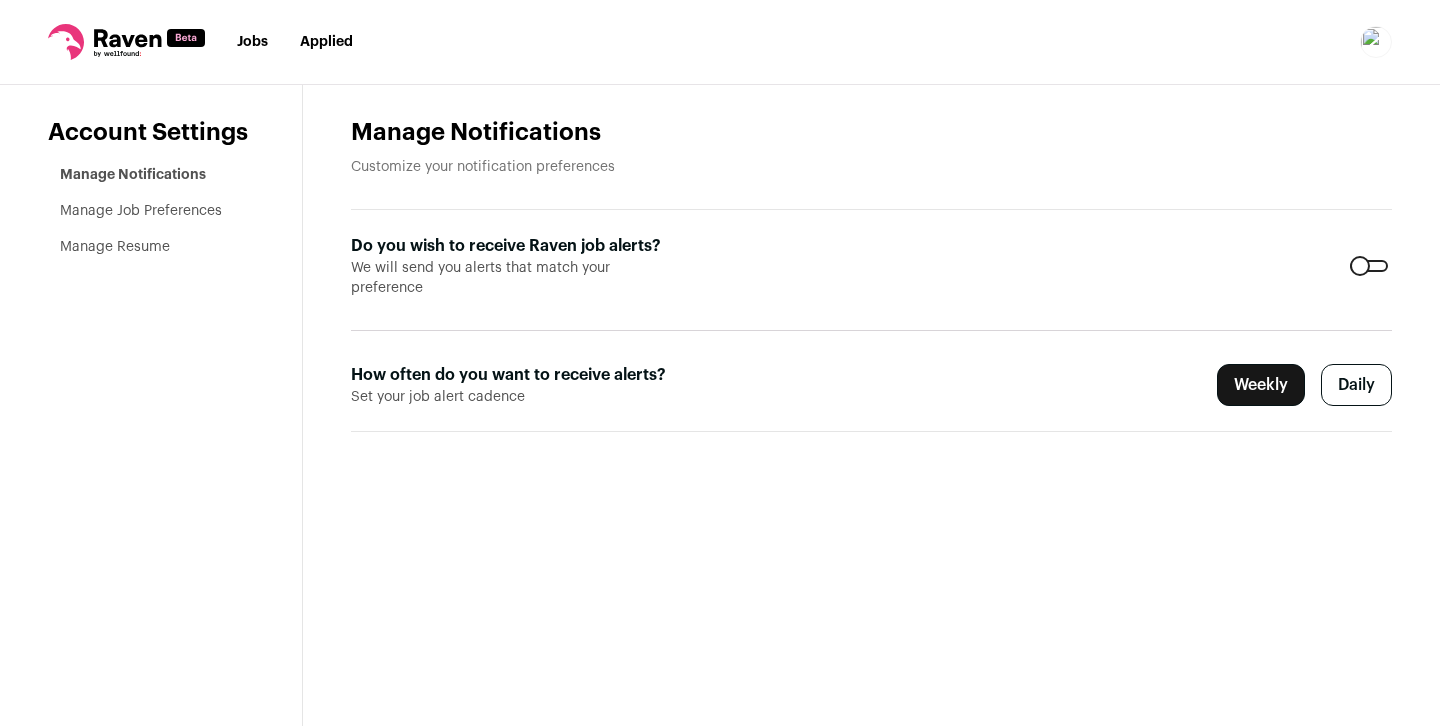 click on "Daily" at bounding box center [1356, 385] 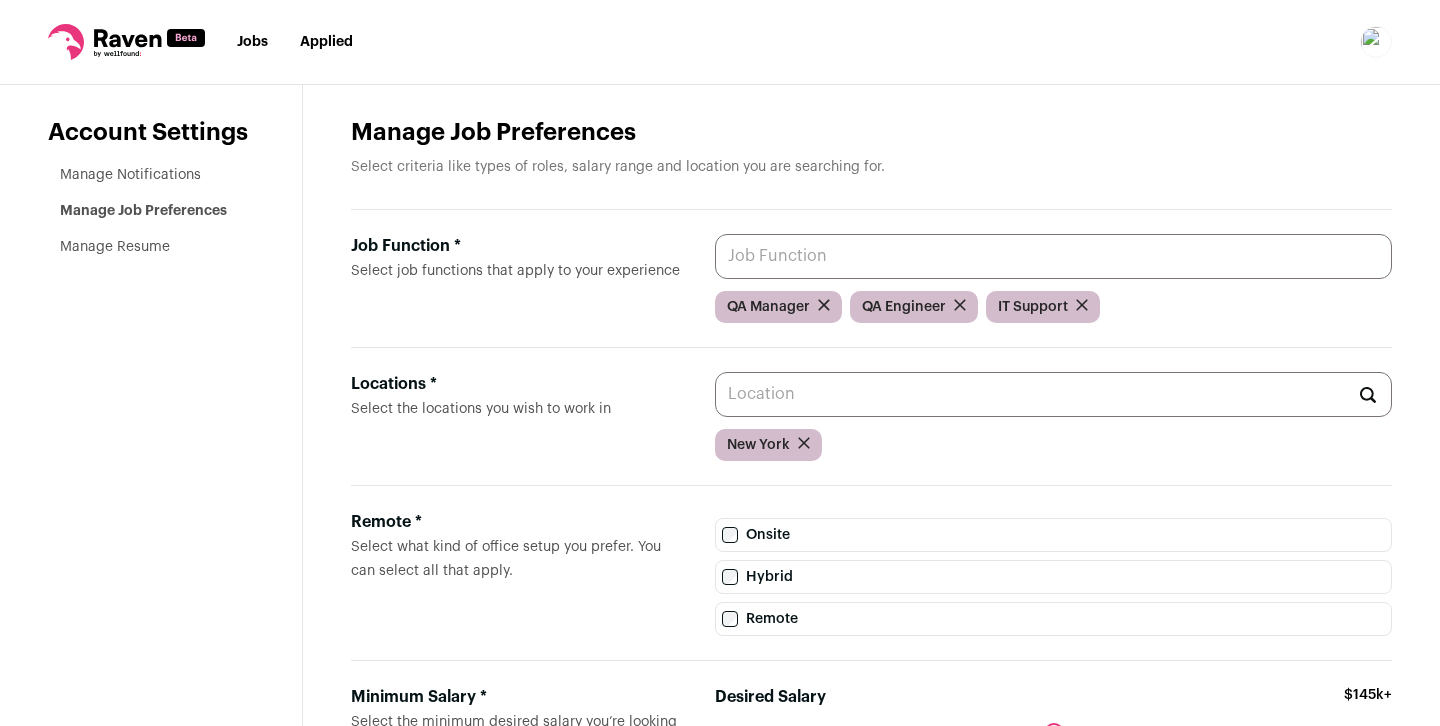 click on "Job Function *
Select job functions that apply to your experience" at bounding box center (1053, 256) 